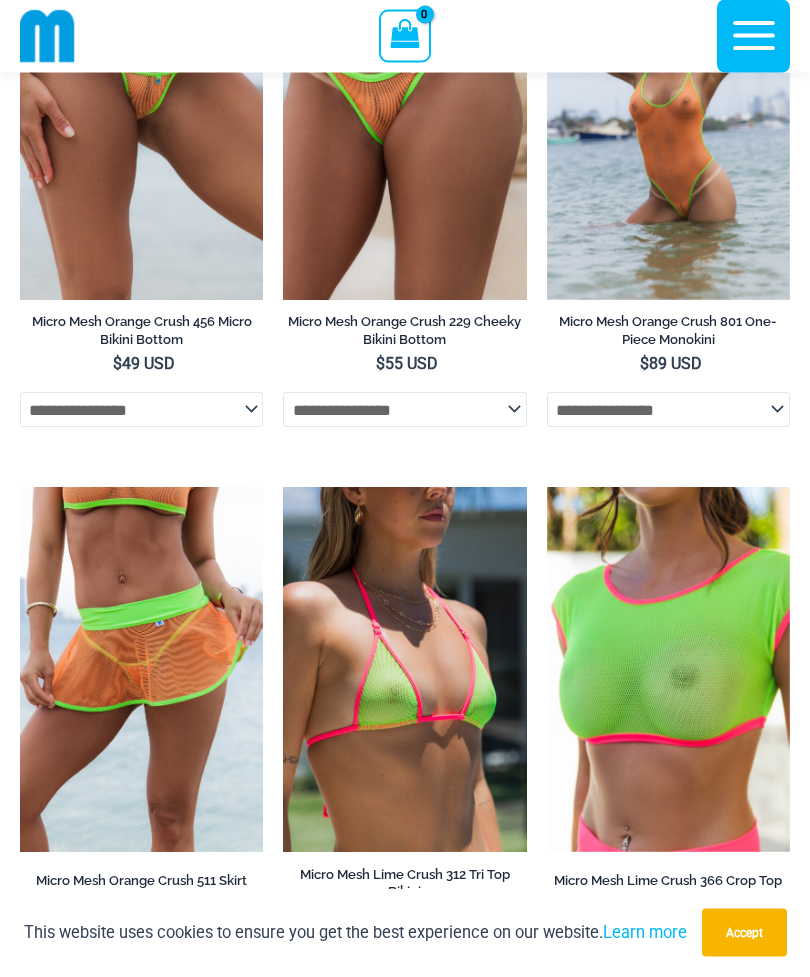 scroll, scrollTop: 2930, scrollLeft: 0, axis: vertical 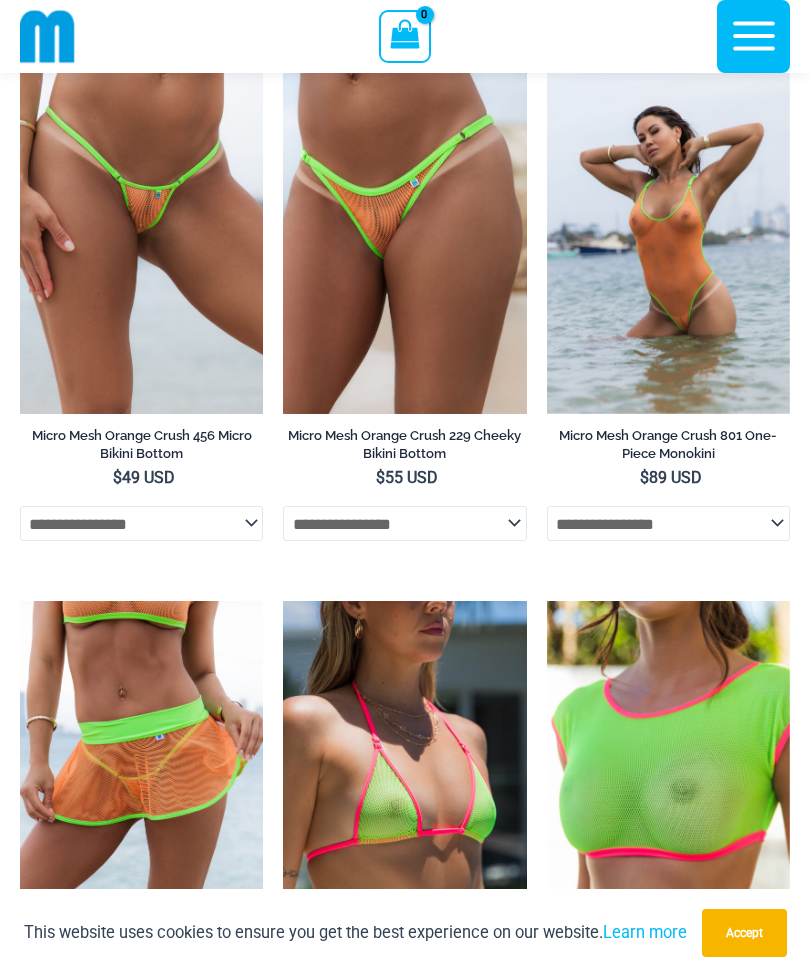 click at bounding box center (20, 49) 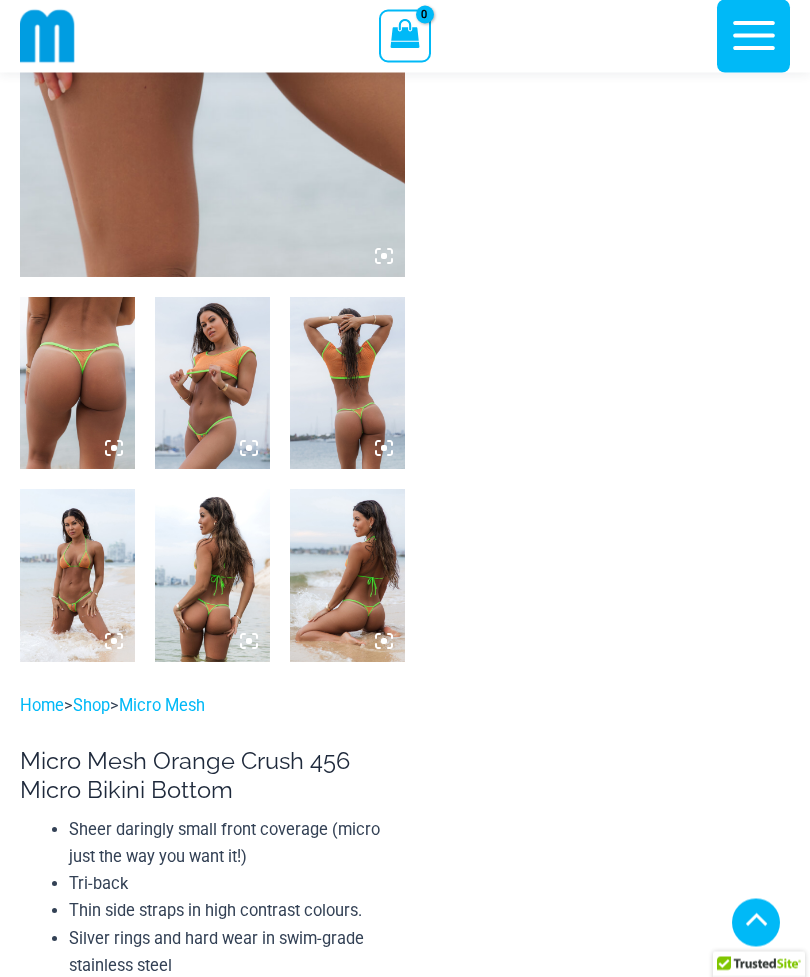 scroll, scrollTop: 428, scrollLeft: 0, axis: vertical 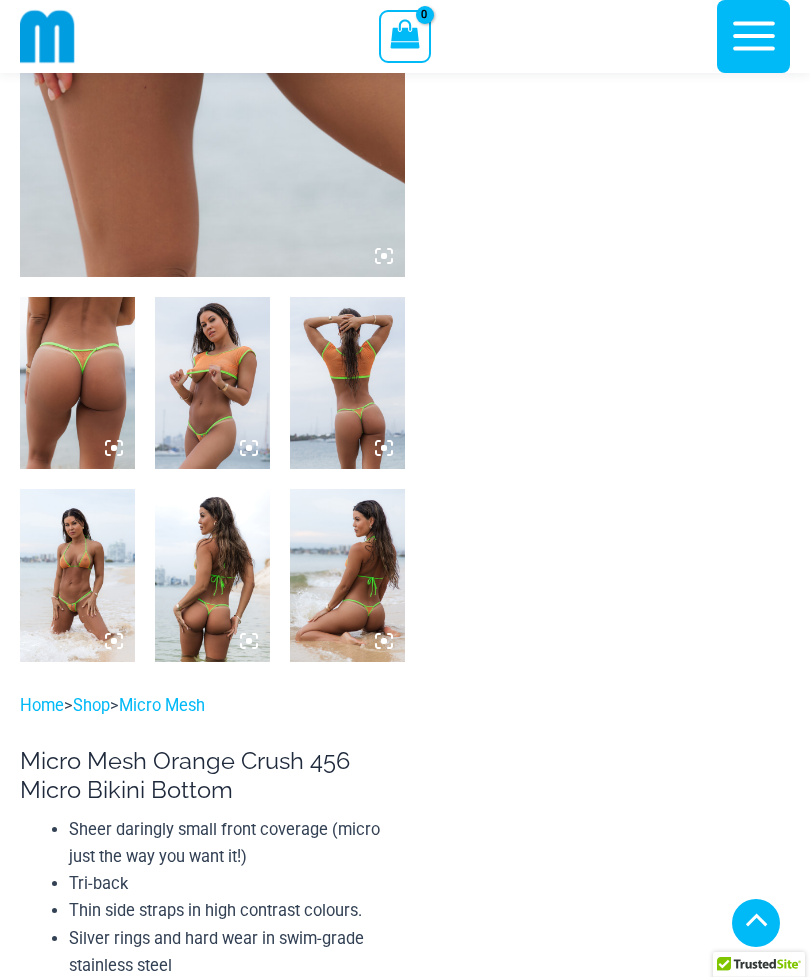 click at bounding box center (77, 575) 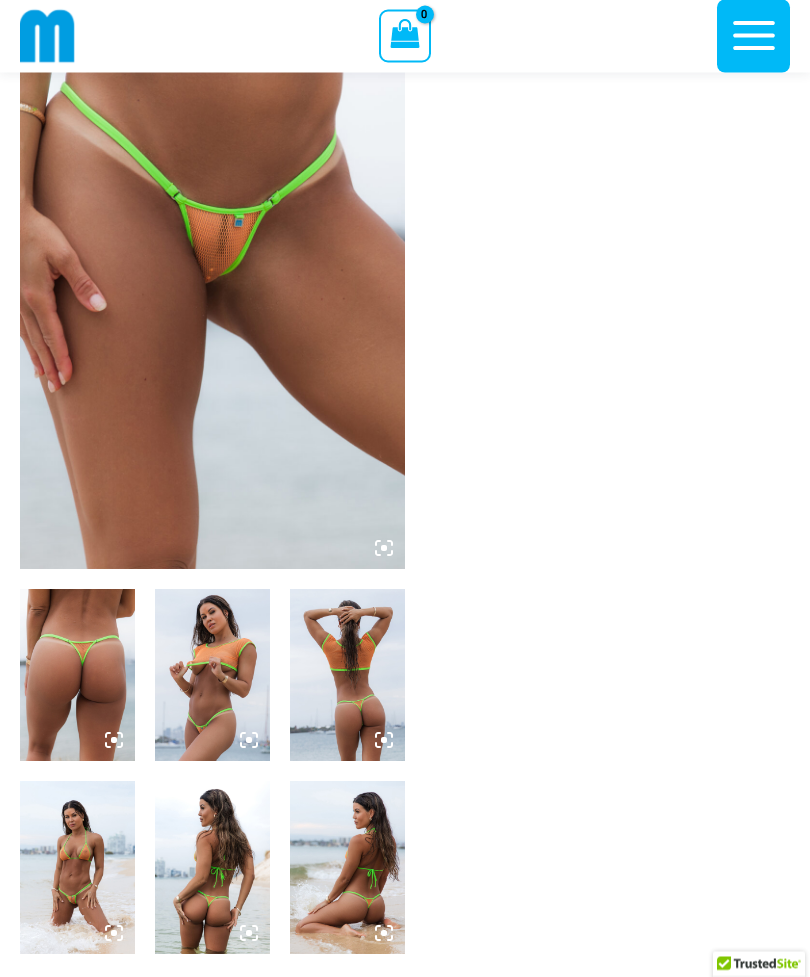 scroll, scrollTop: 202, scrollLeft: 0, axis: vertical 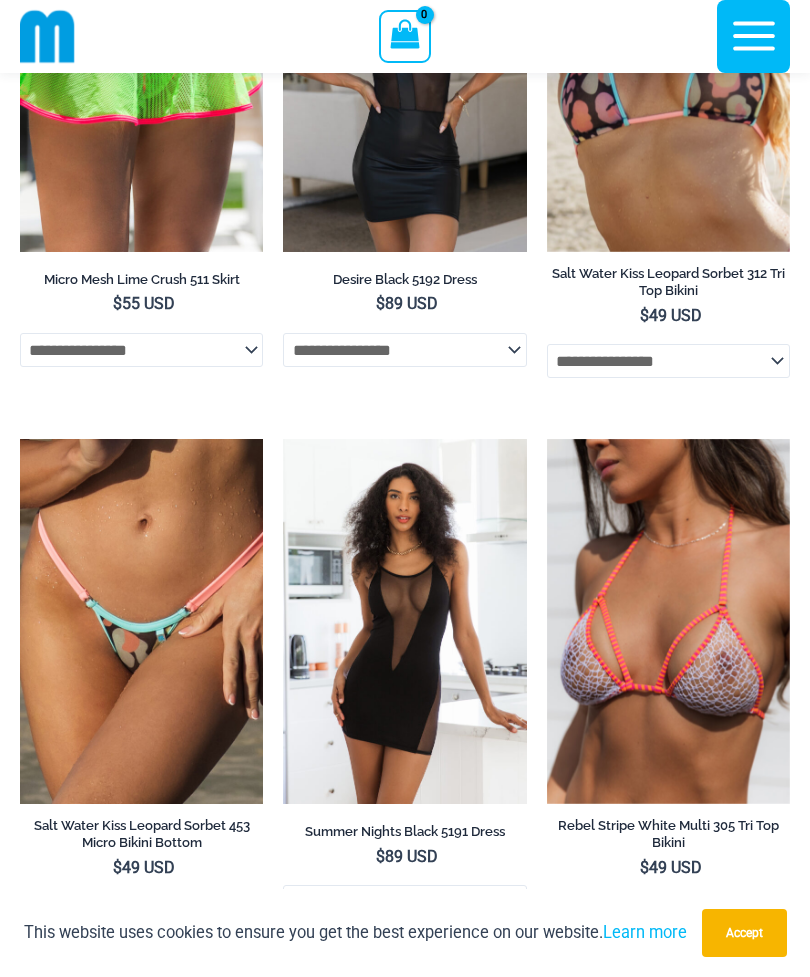 click at bounding box center [20, 439] 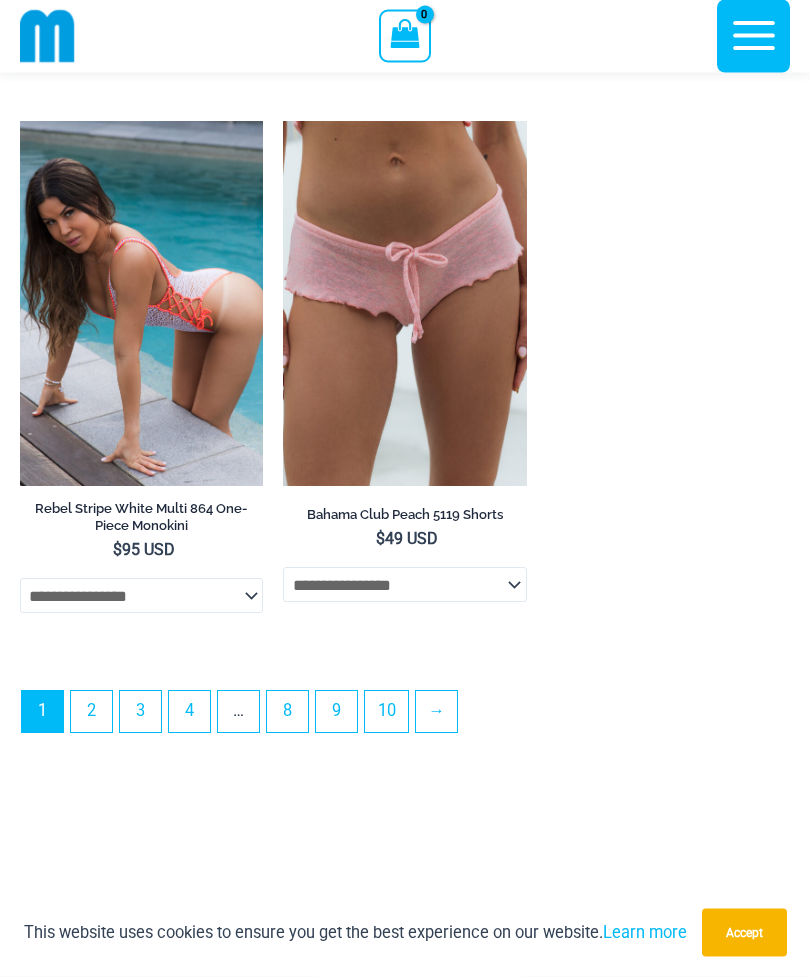scroll, scrollTop: 6171, scrollLeft: 0, axis: vertical 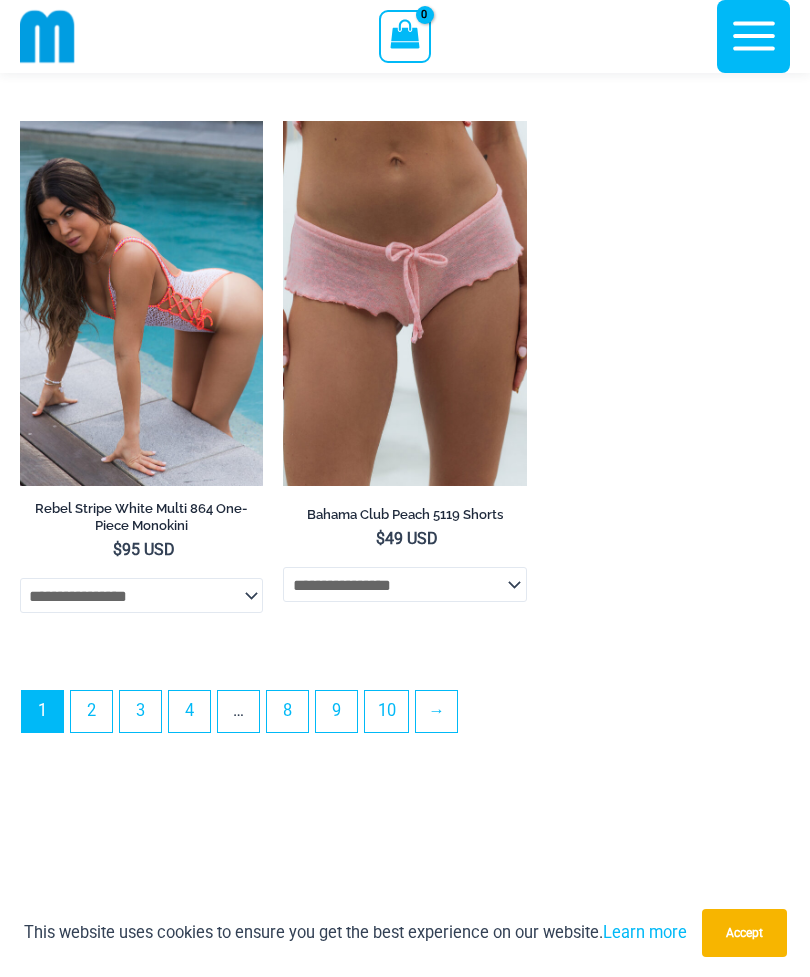 click at bounding box center (283, 121) 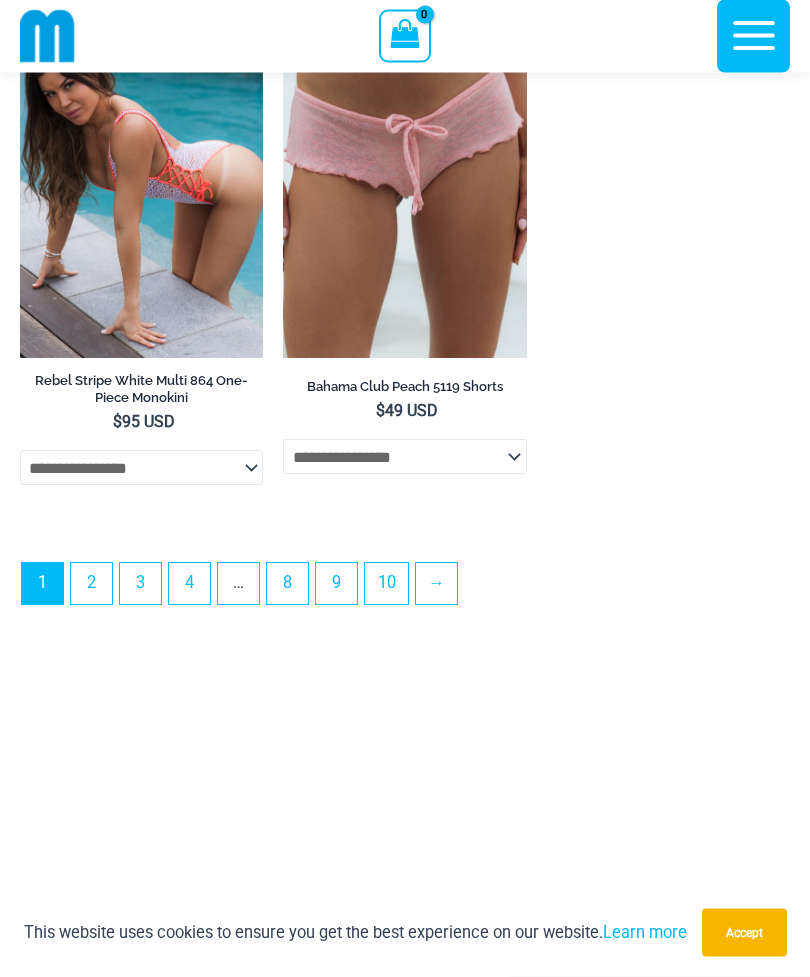scroll, scrollTop: 6299, scrollLeft: 0, axis: vertical 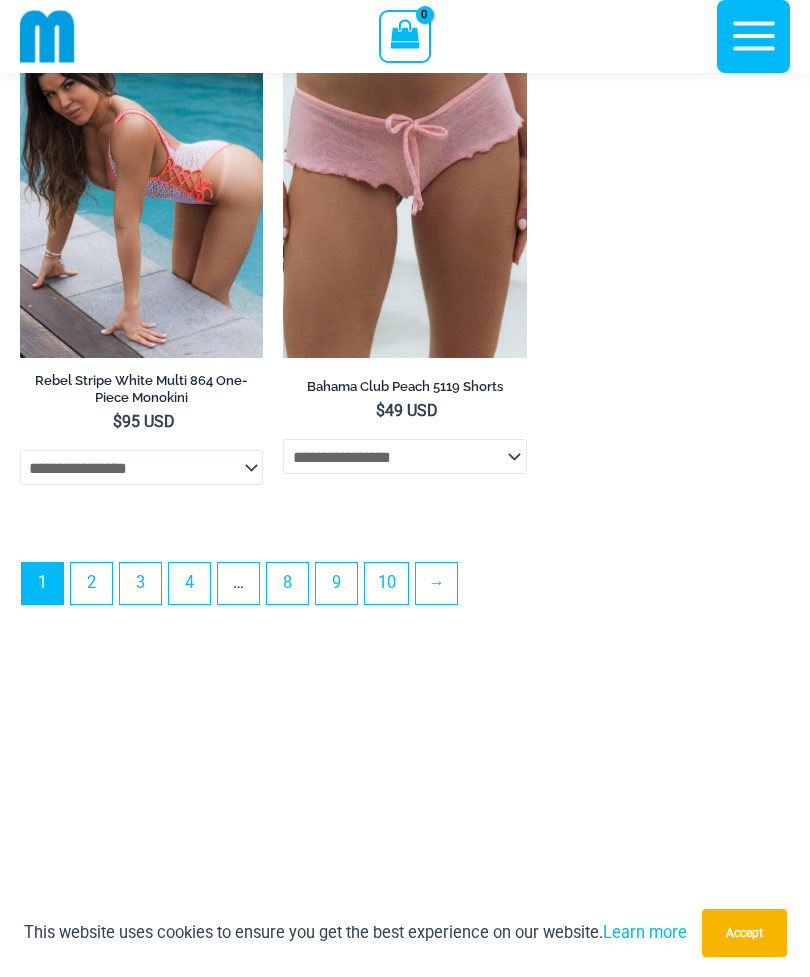click on "2" at bounding box center [91, 583] 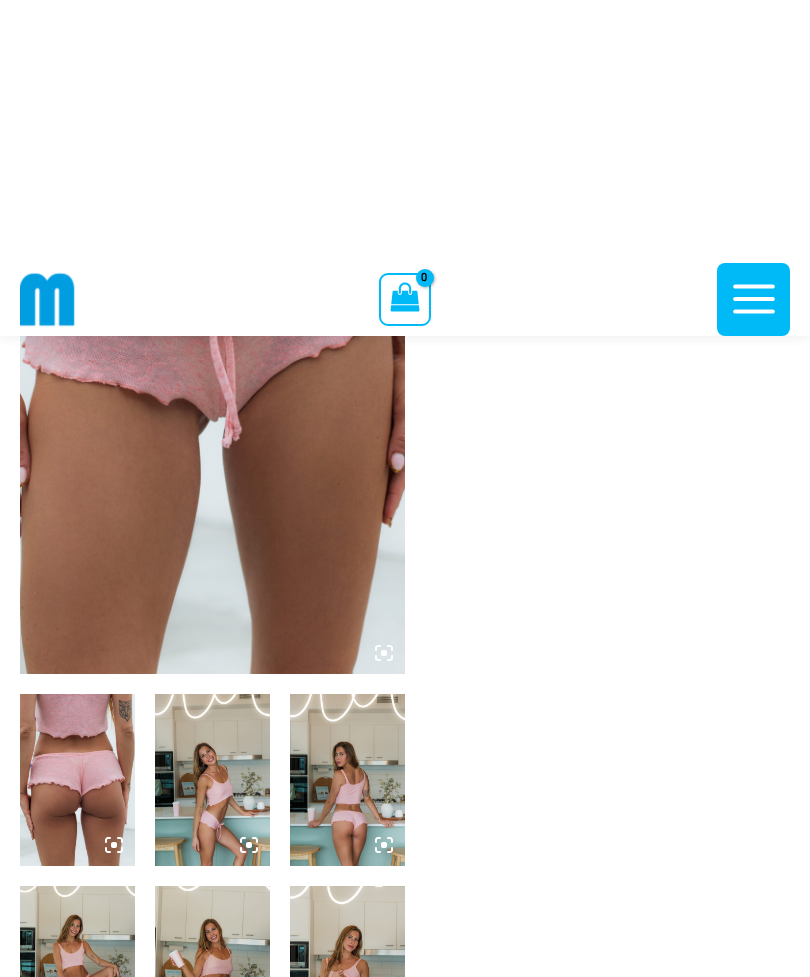 scroll, scrollTop: 0, scrollLeft: 0, axis: both 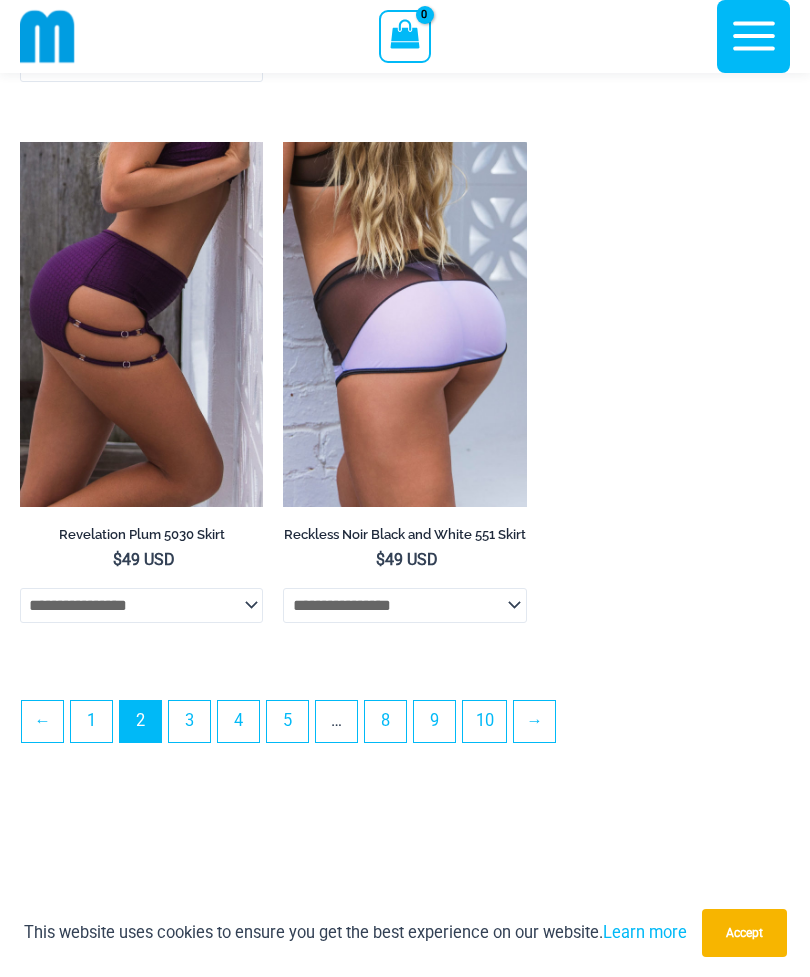click on "3" at bounding box center (189, 721) 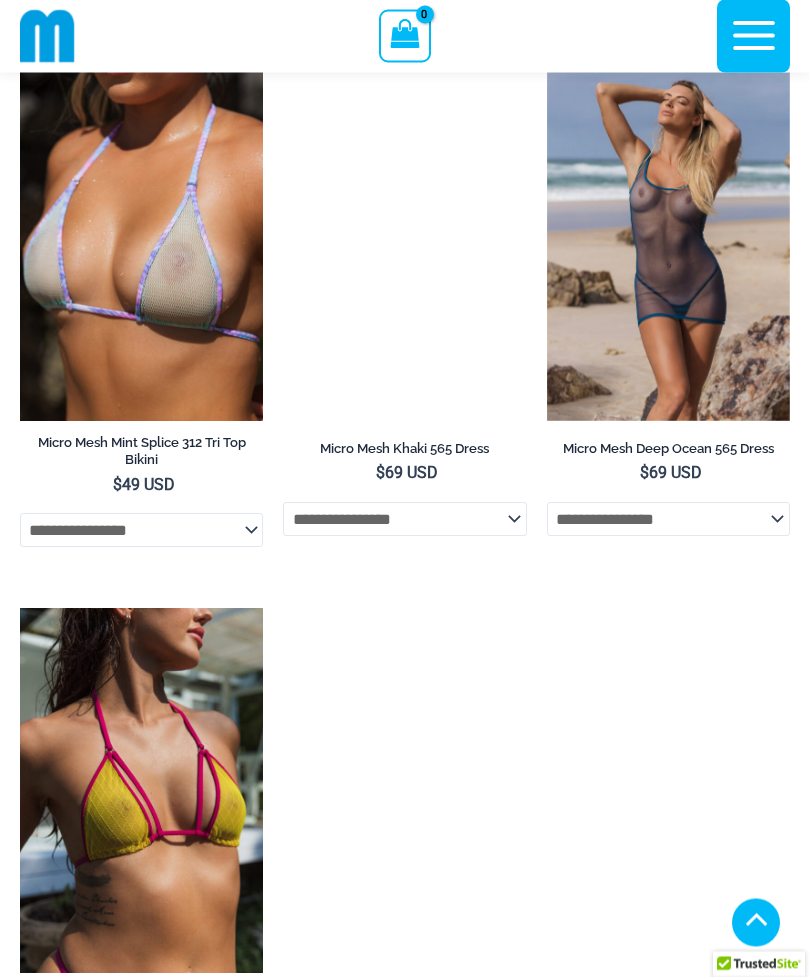 scroll, scrollTop: 4317, scrollLeft: 0, axis: vertical 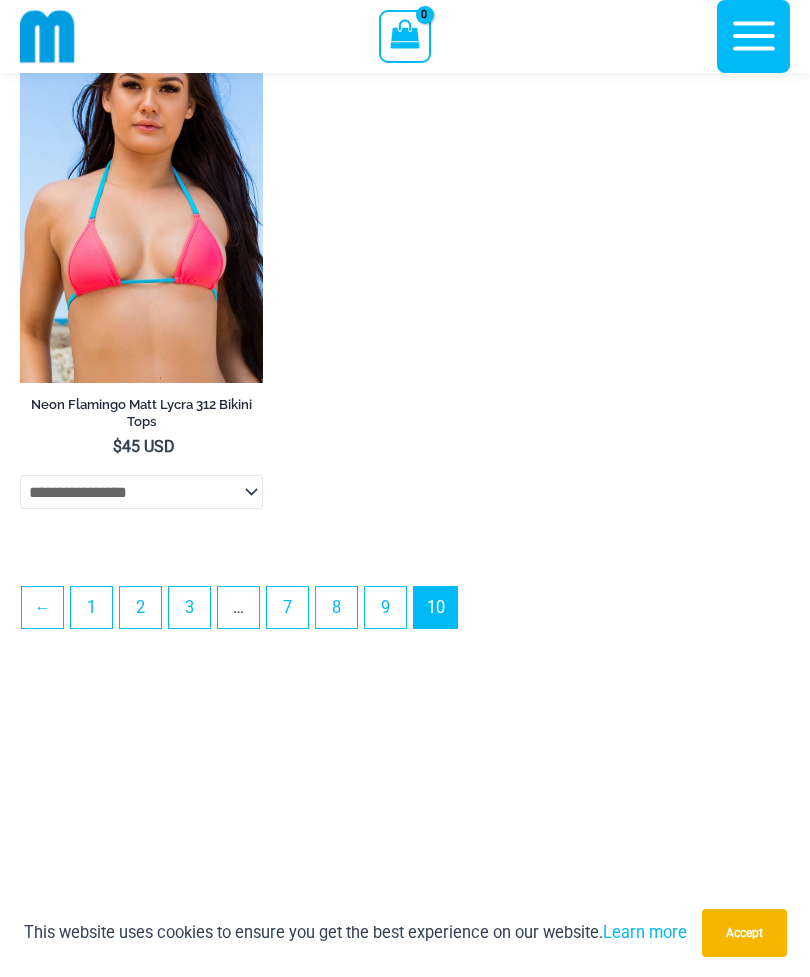click on "9" at bounding box center [385, 607] 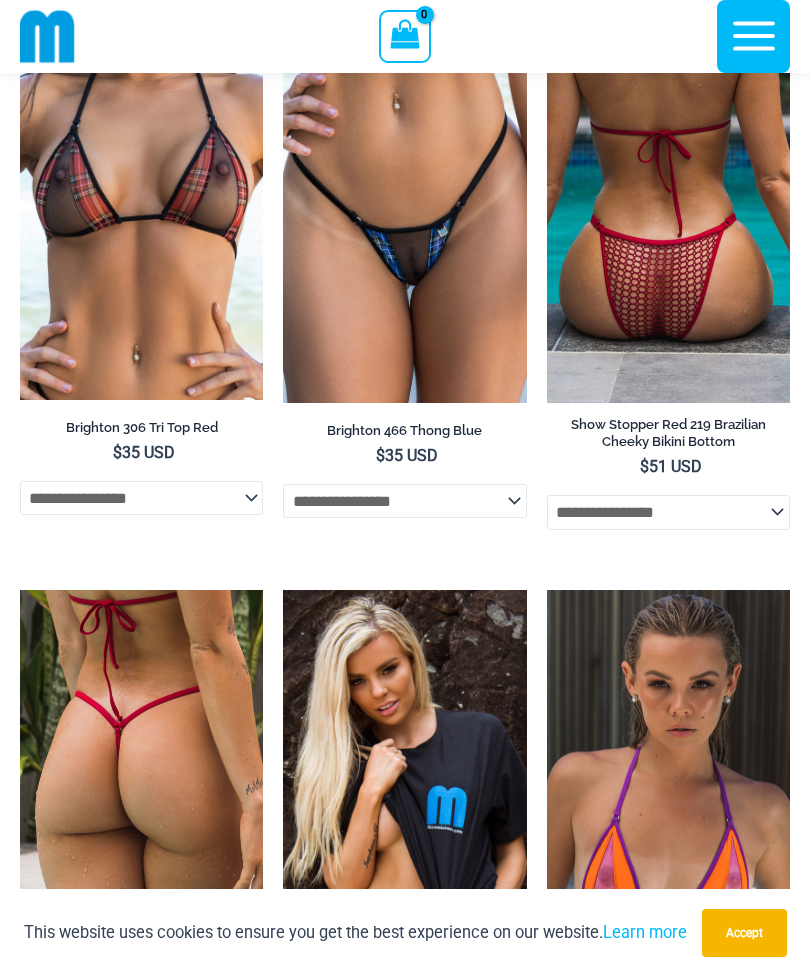 scroll, scrollTop: 3467, scrollLeft: 0, axis: vertical 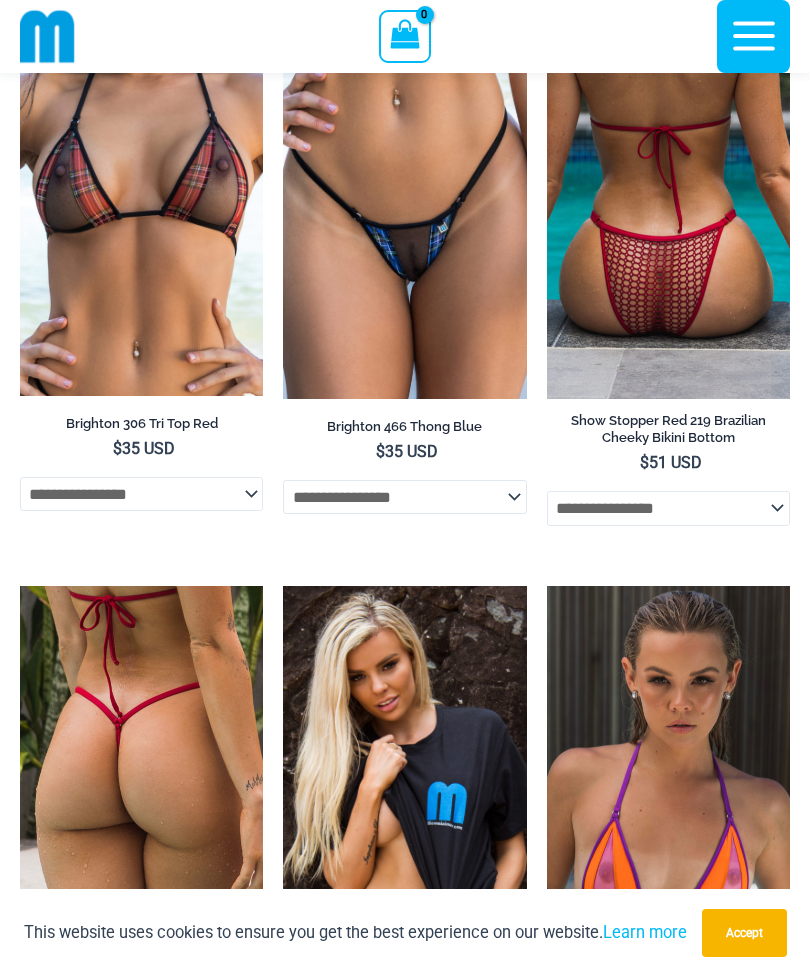 click at bounding box center [283, 34] 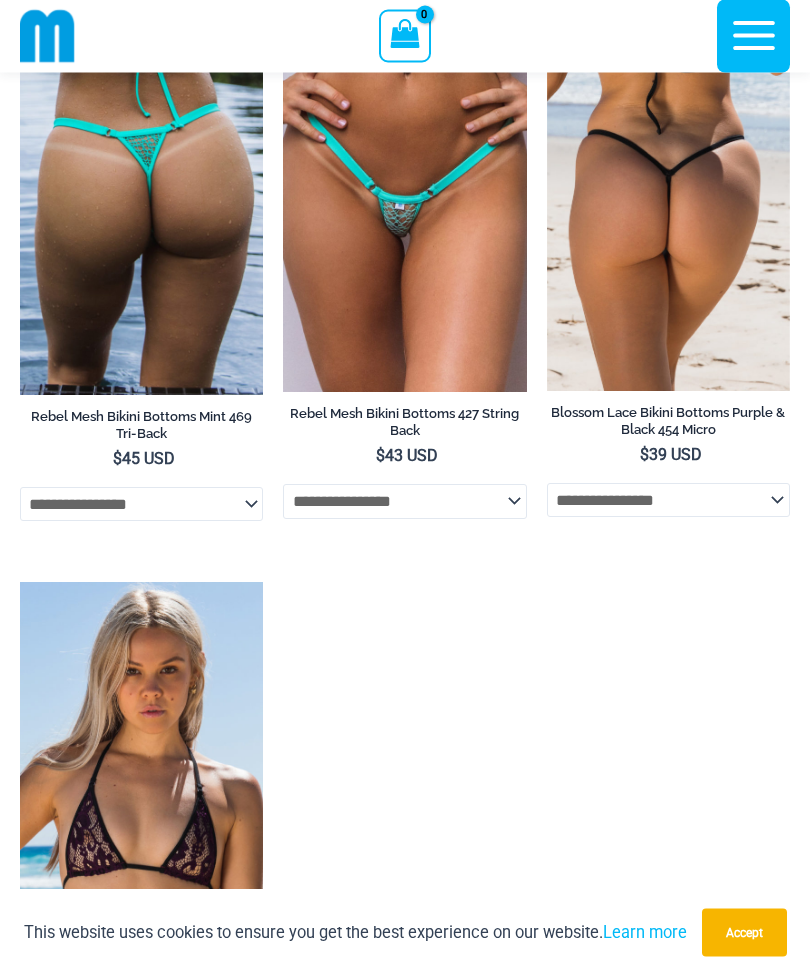 scroll, scrollTop: 5129, scrollLeft: 0, axis: vertical 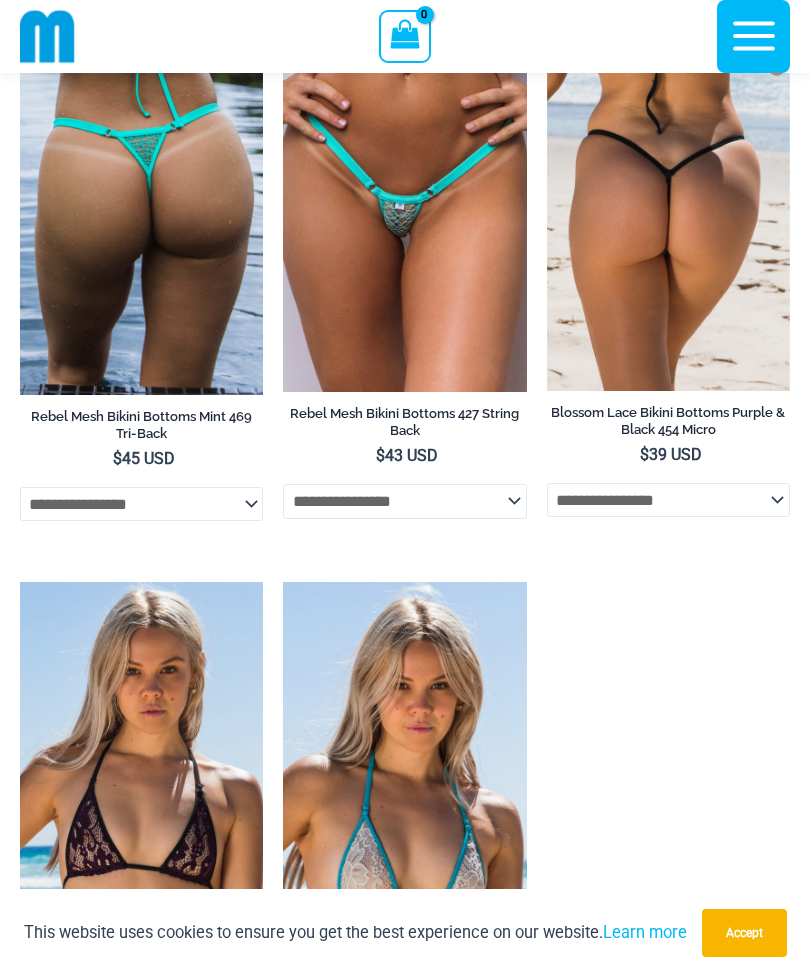 click at bounding box center (283, 28) 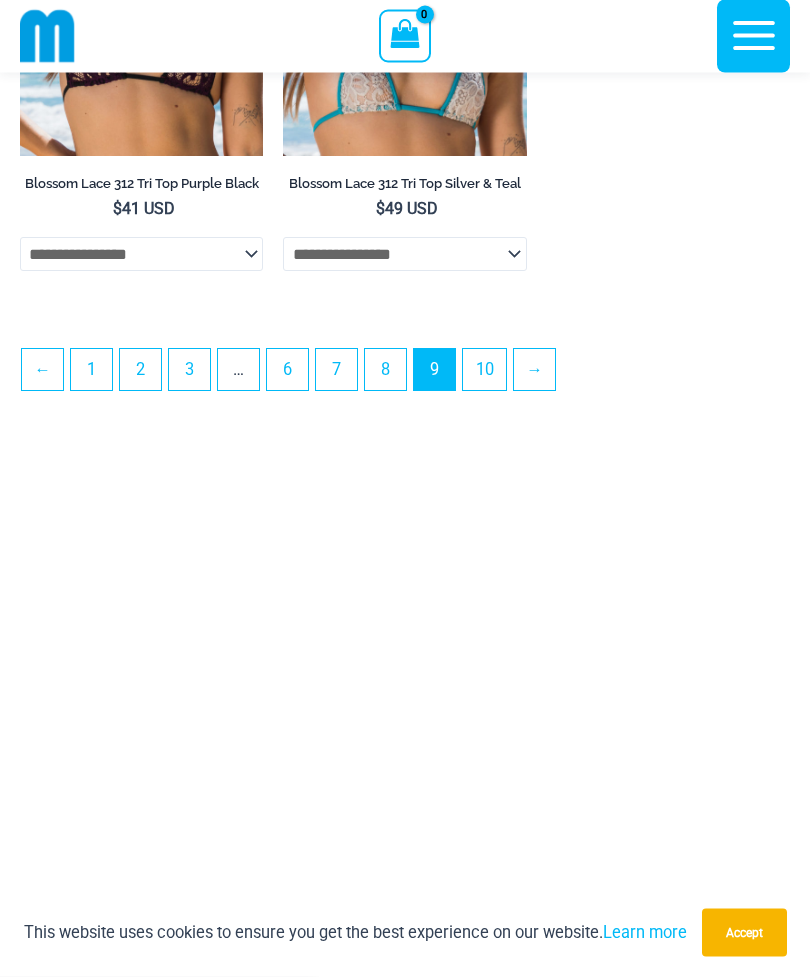 scroll, scrollTop: 5919, scrollLeft: 0, axis: vertical 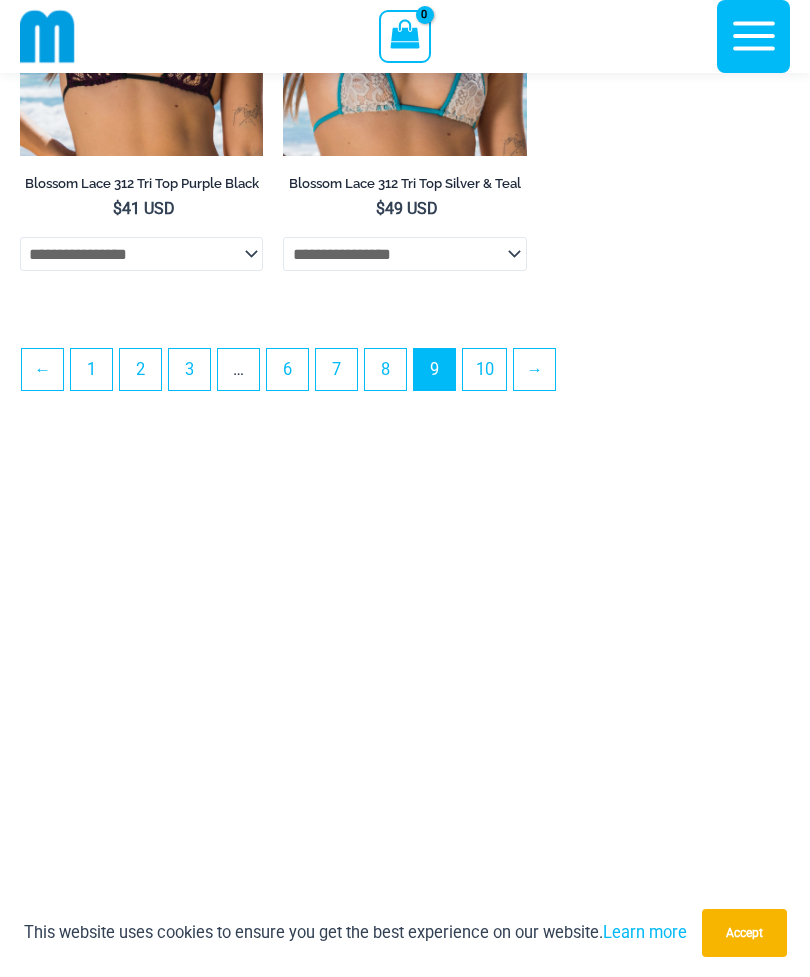 click on "8" at bounding box center (385, 369) 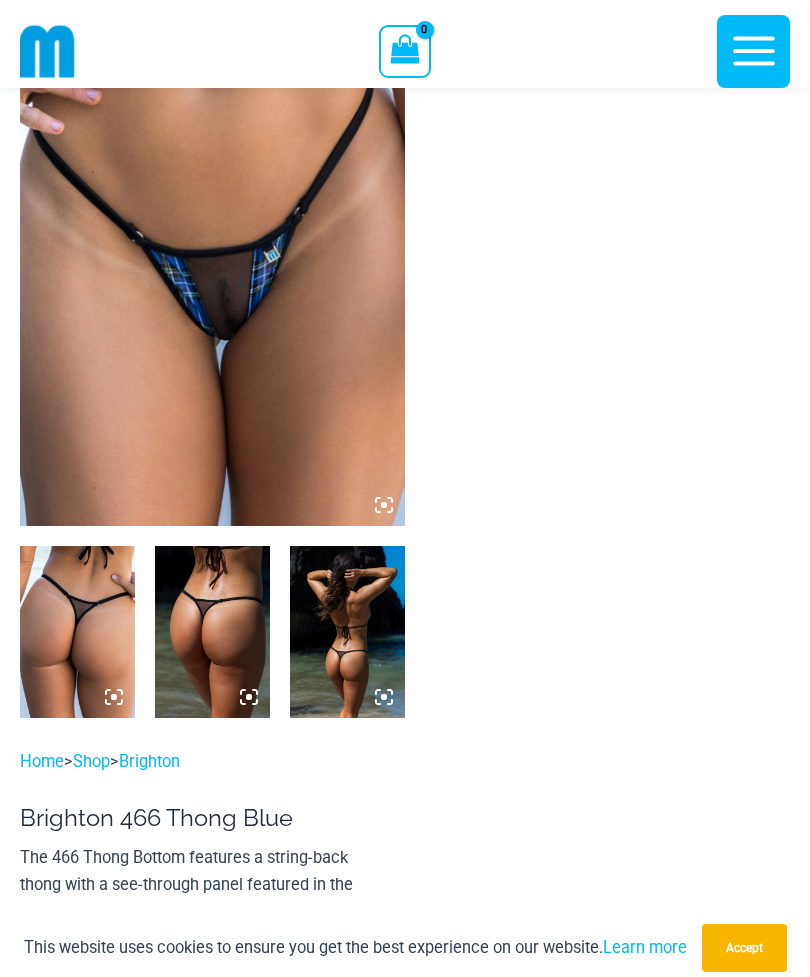 scroll, scrollTop: 0, scrollLeft: 0, axis: both 